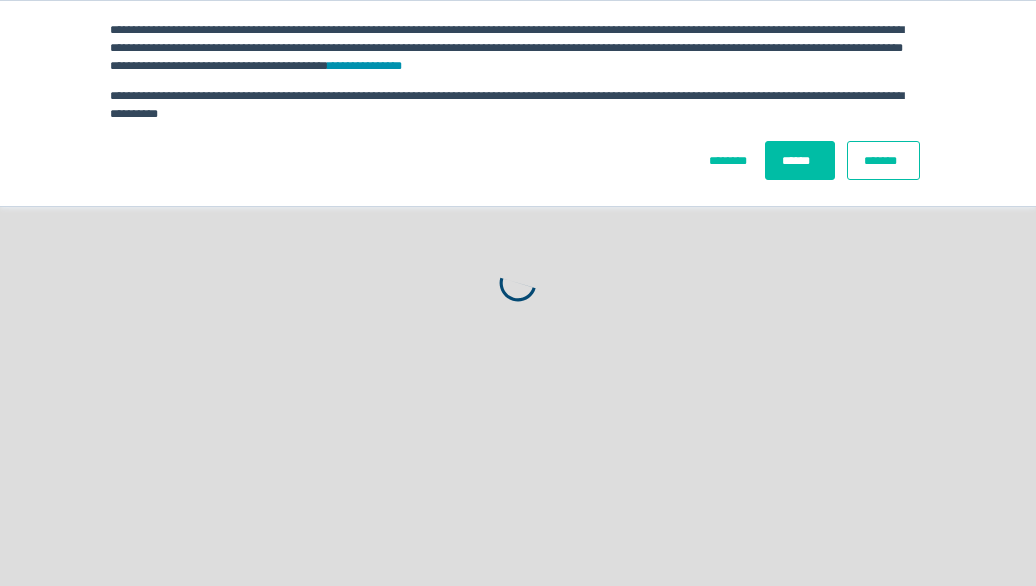 scroll, scrollTop: 0, scrollLeft: 0, axis: both 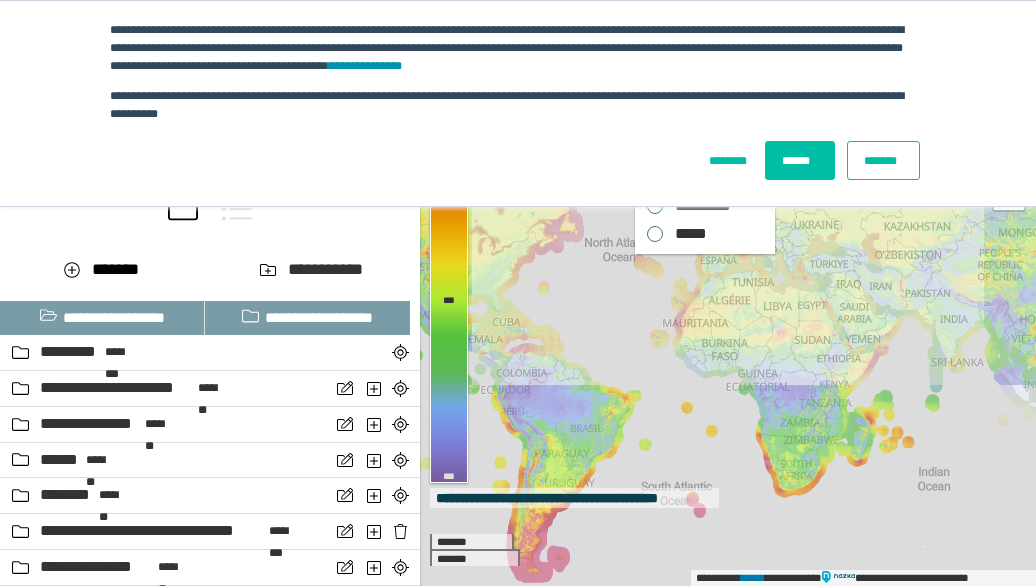 click on "*******" at bounding box center [883, 160] 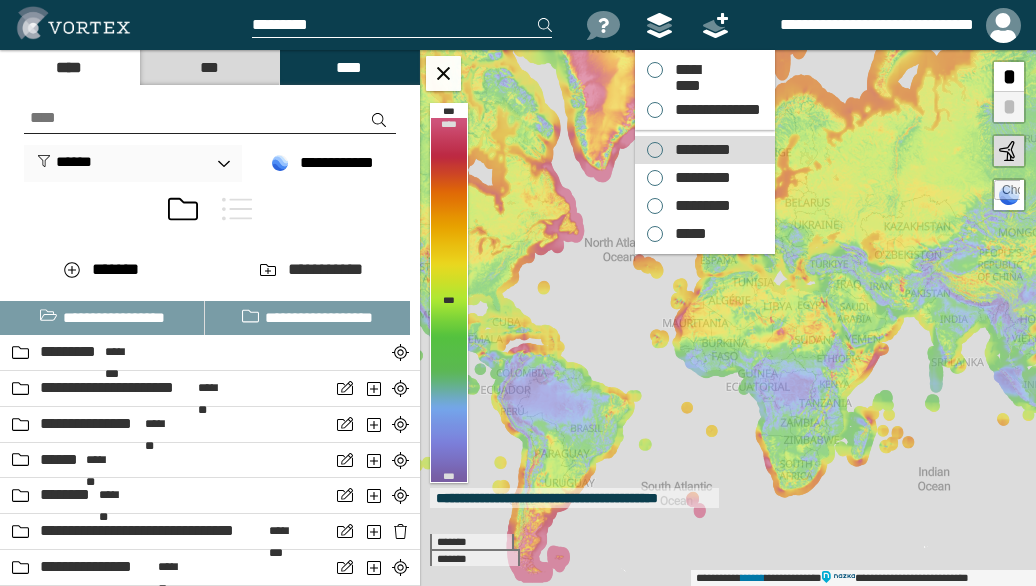 click on "*********" at bounding box center (698, 150) 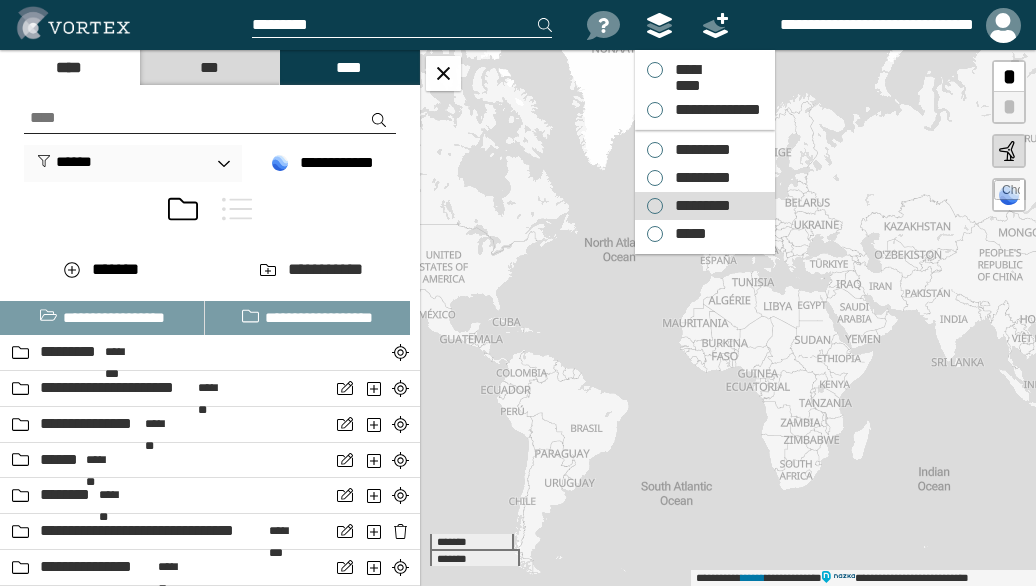 click on "*********" at bounding box center (698, 206) 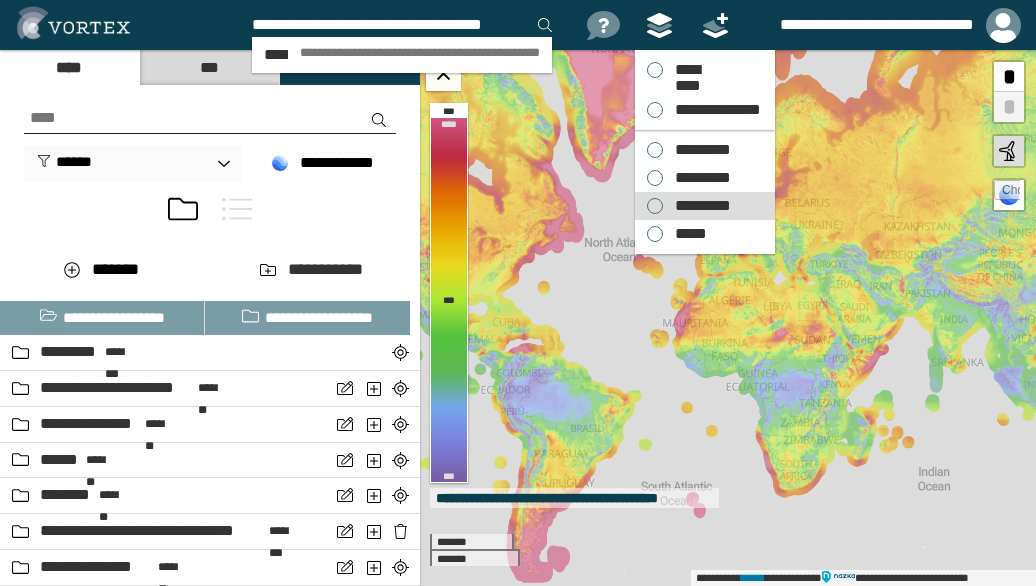 scroll, scrollTop: 0, scrollLeft: 18, axis: horizontal 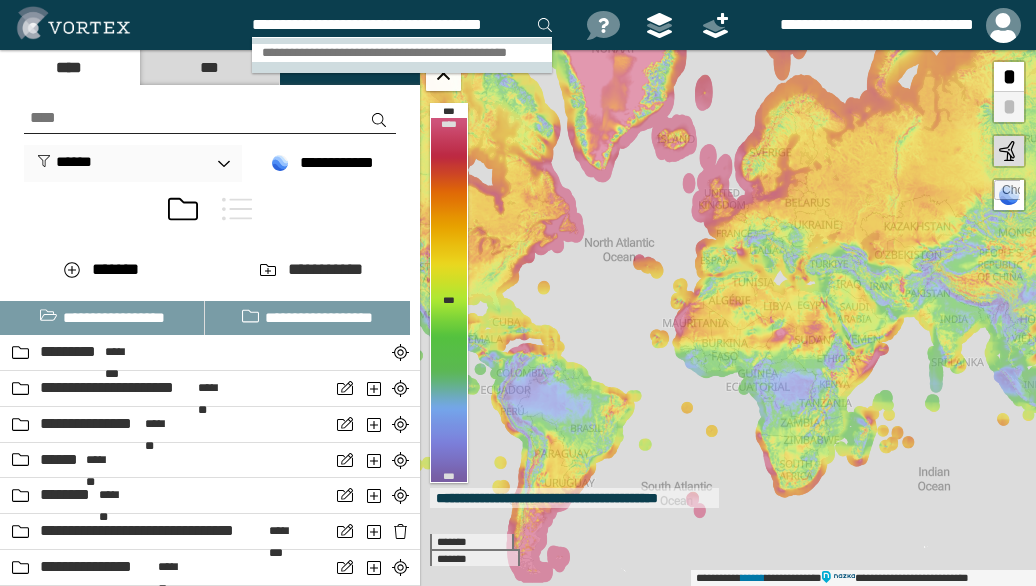 type on "**********" 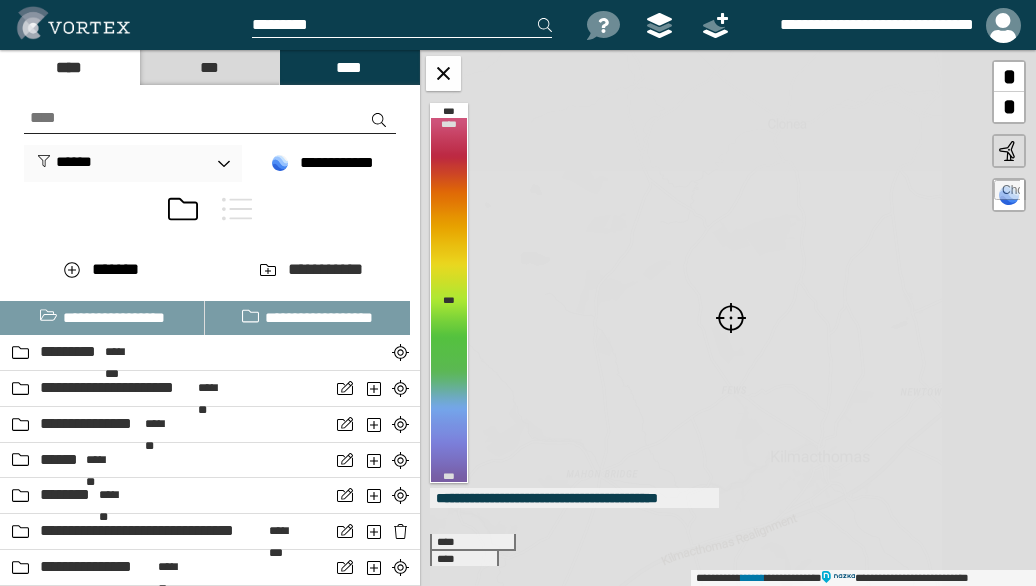 scroll, scrollTop: 0, scrollLeft: 0, axis: both 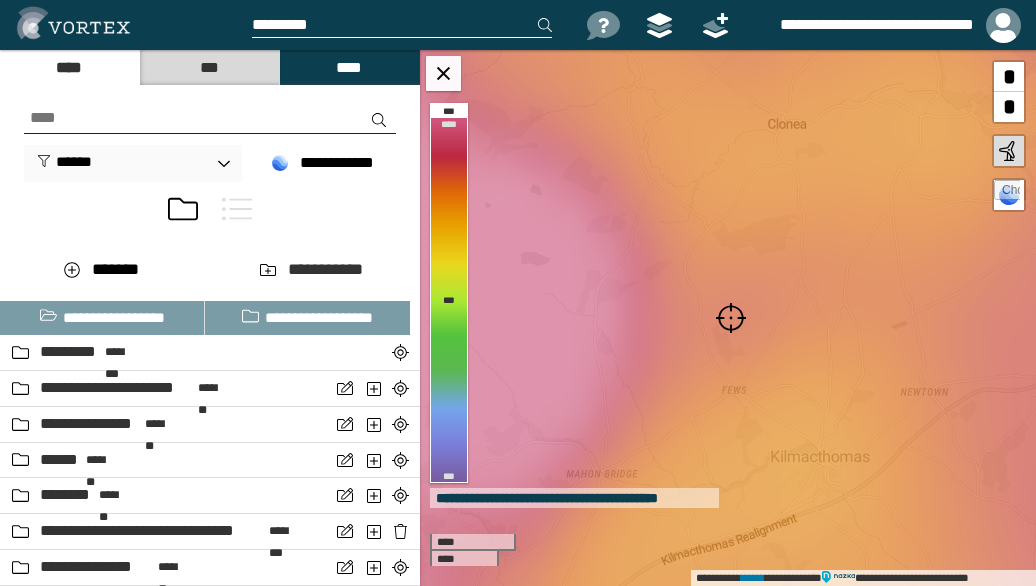 click at bounding box center (731, 318) 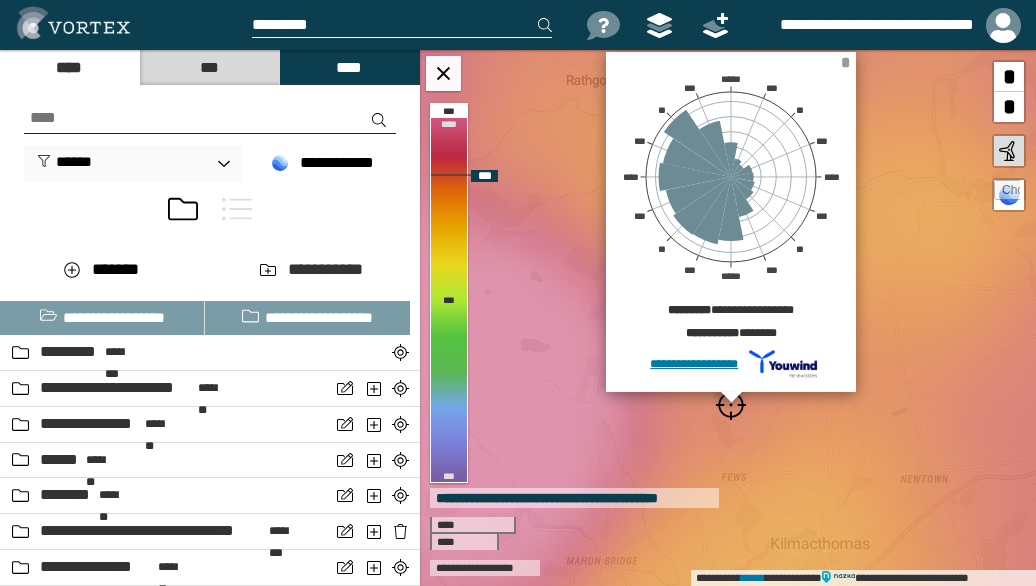 click on "*" at bounding box center [845, 62] 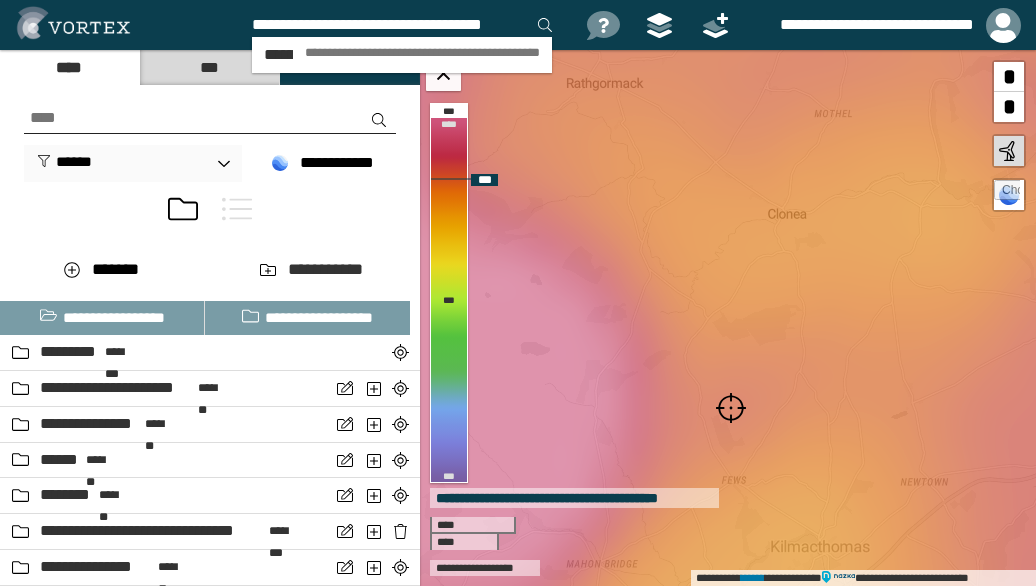scroll, scrollTop: 0, scrollLeft: 18, axis: horizontal 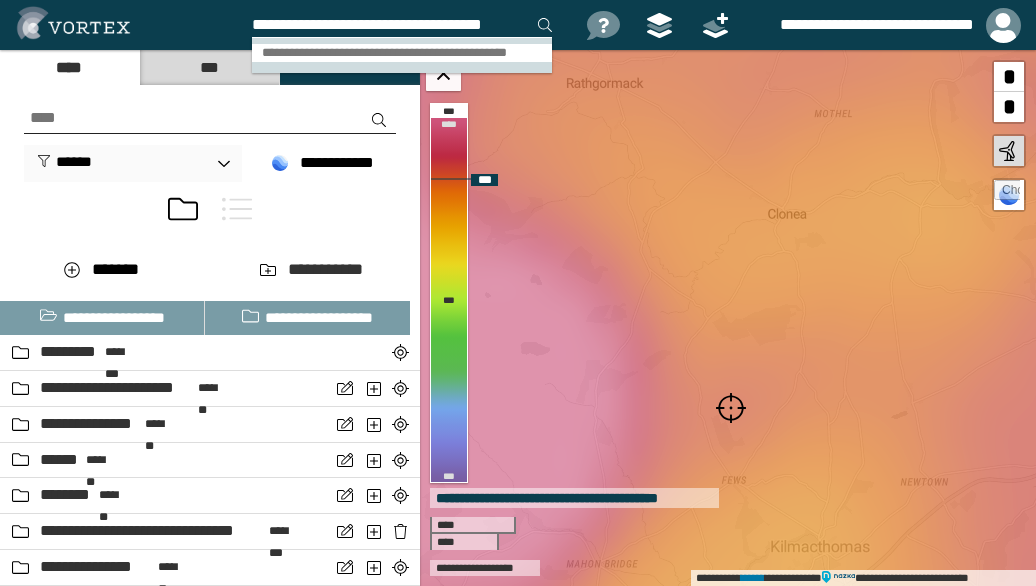 type on "**********" 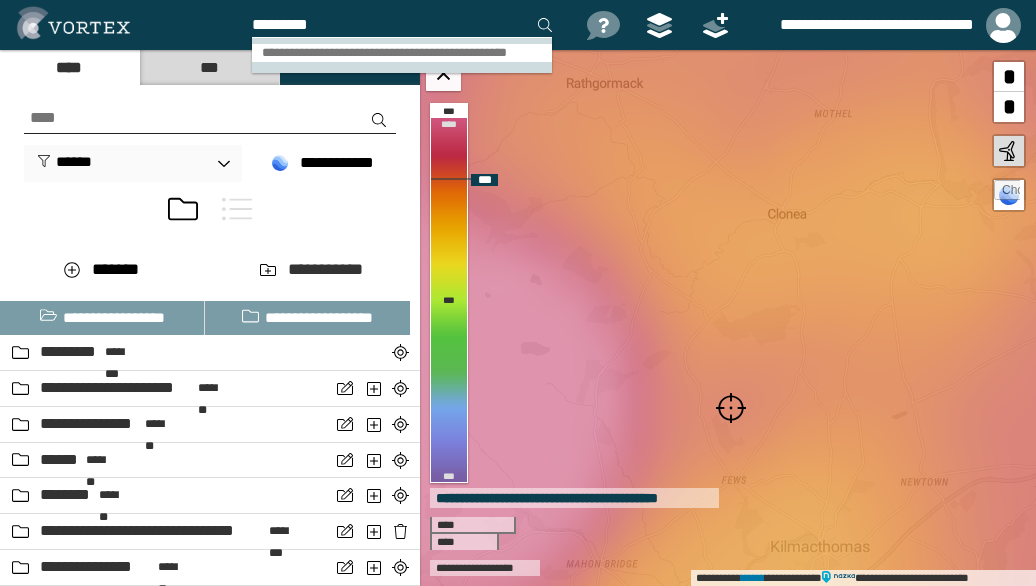 scroll, scrollTop: 0, scrollLeft: 0, axis: both 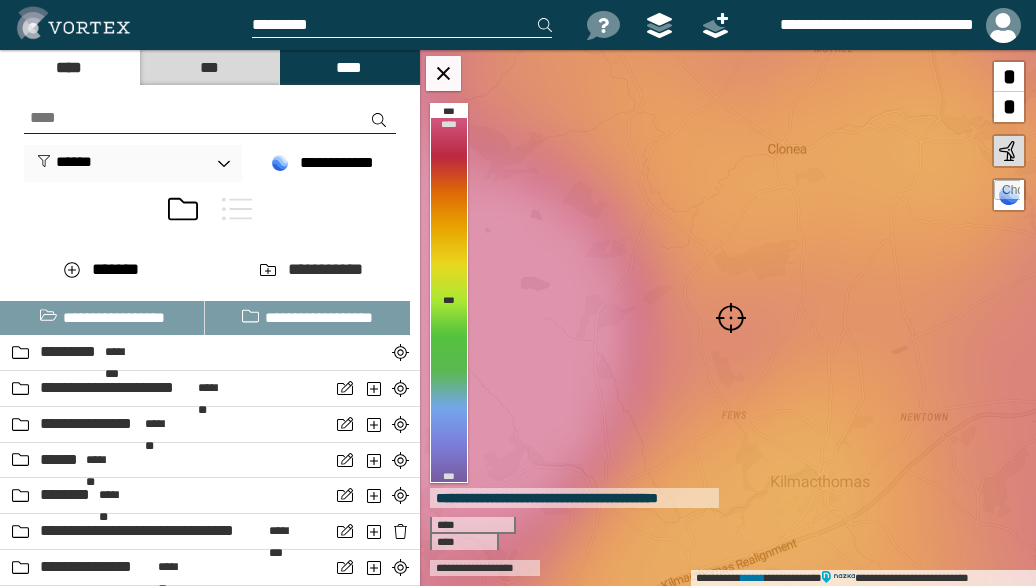 click at bounding box center [731, 318] 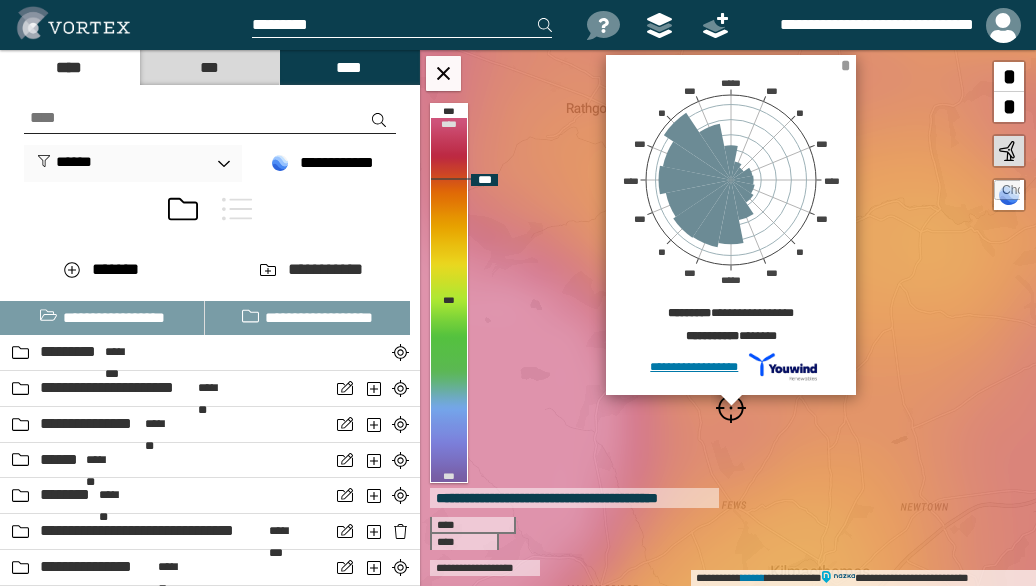 click on "*" at bounding box center [845, 65] 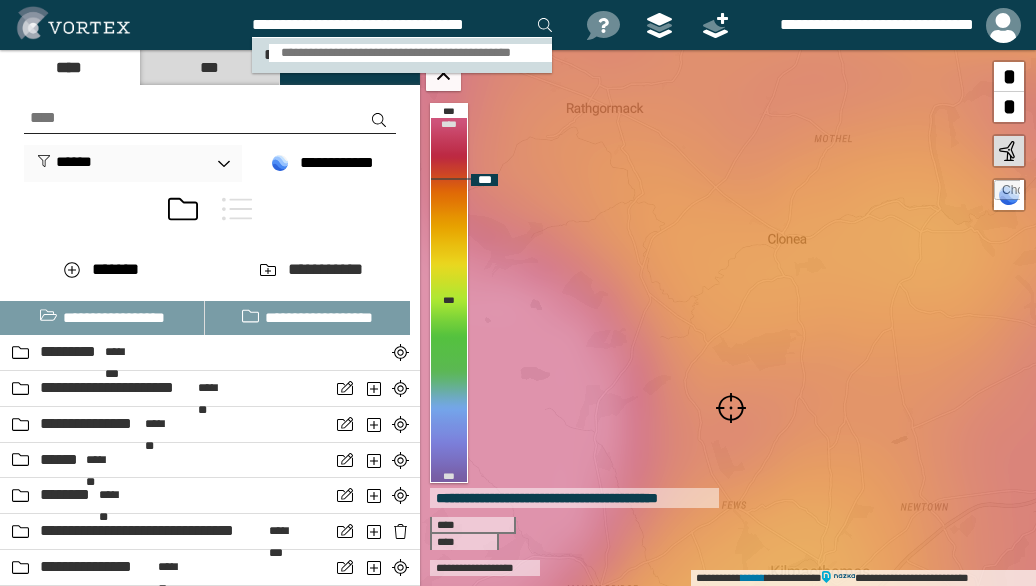type on "**********" 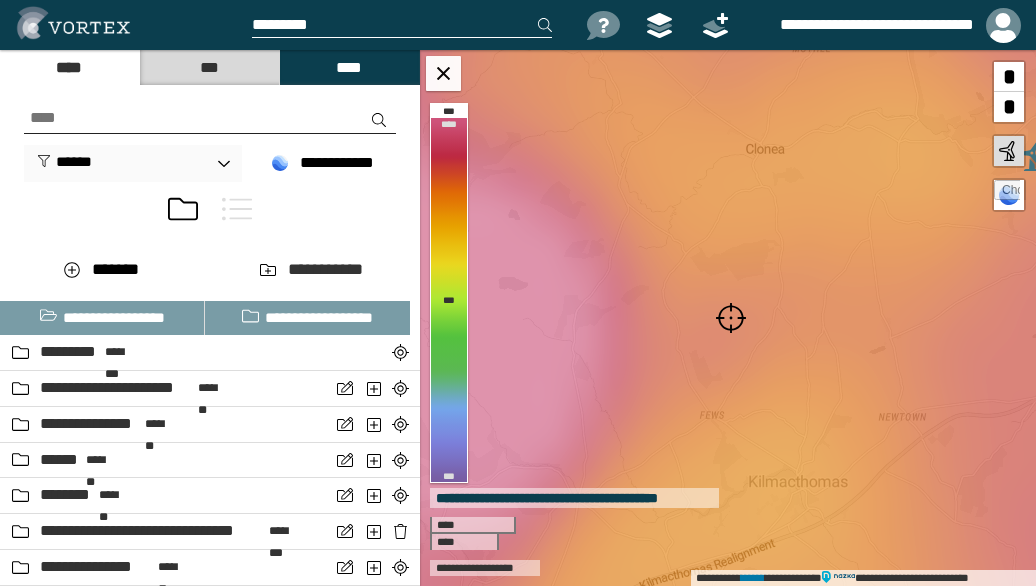 click at bounding box center [731, 318] 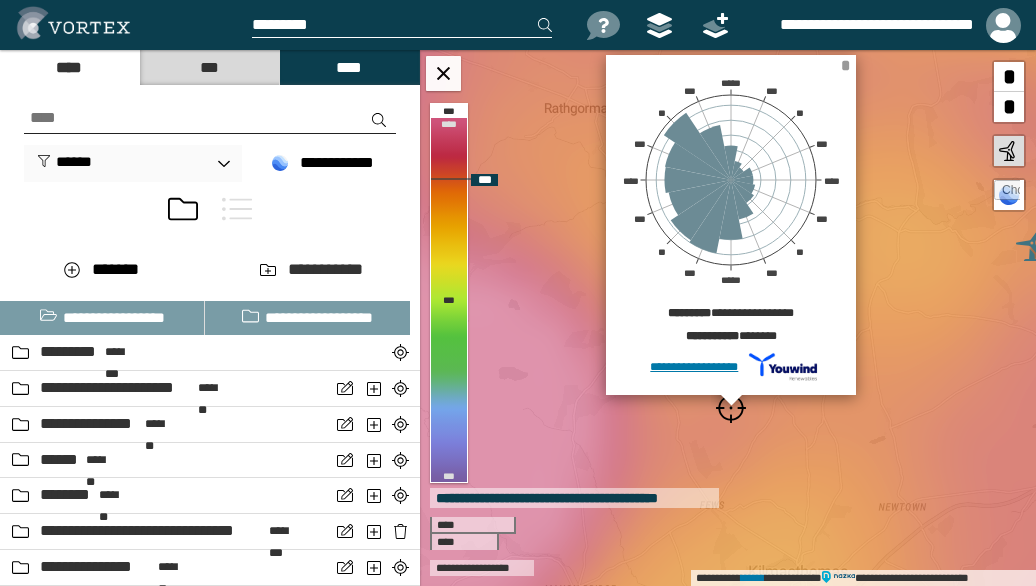 click on "*" at bounding box center (845, 65) 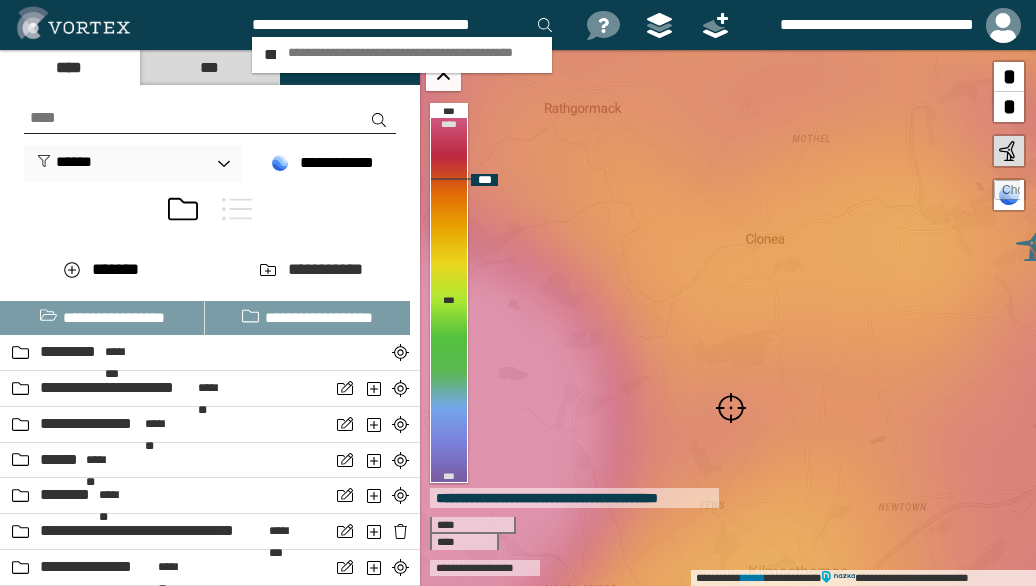 scroll, scrollTop: 0, scrollLeft: 2, axis: horizontal 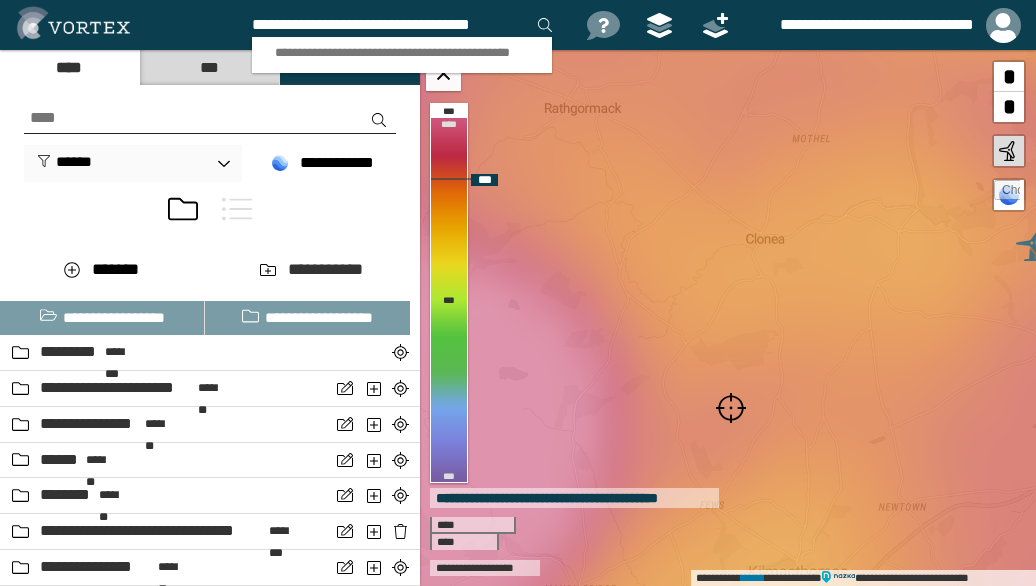 type on "**********" 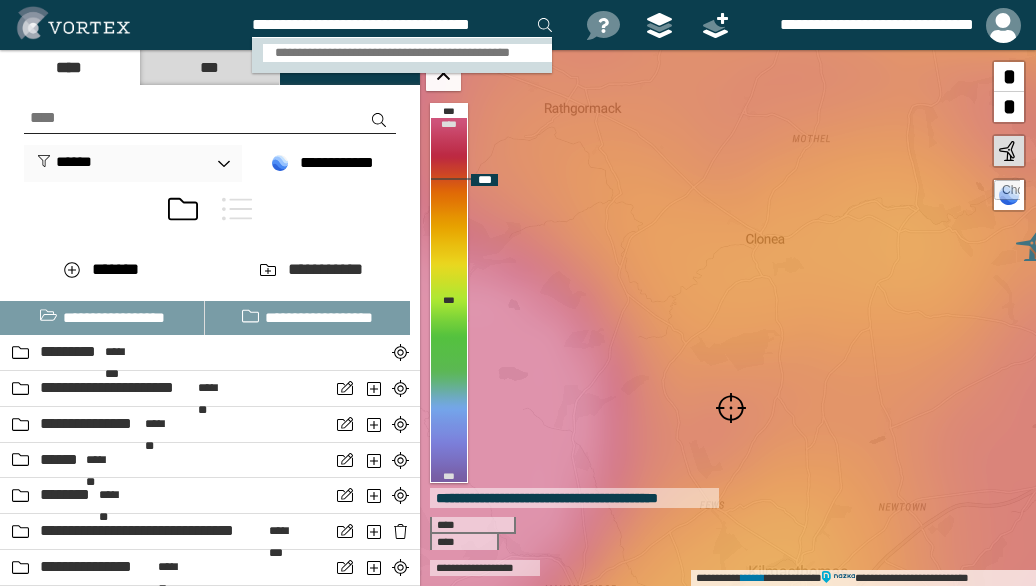 click on "**********" at bounding box center (408, 53) 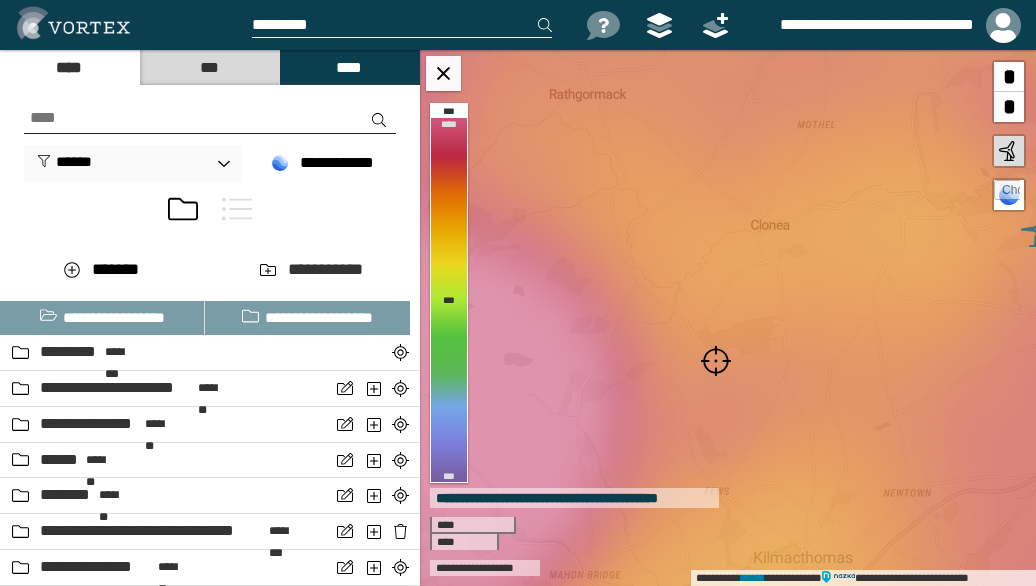 scroll, scrollTop: 0, scrollLeft: 0, axis: both 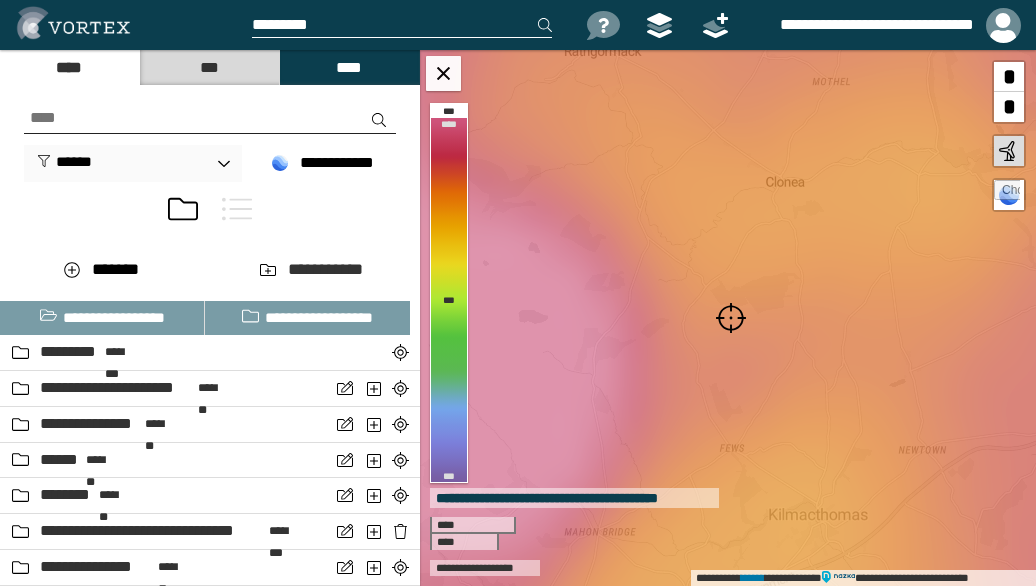 click at bounding box center (731, 318) 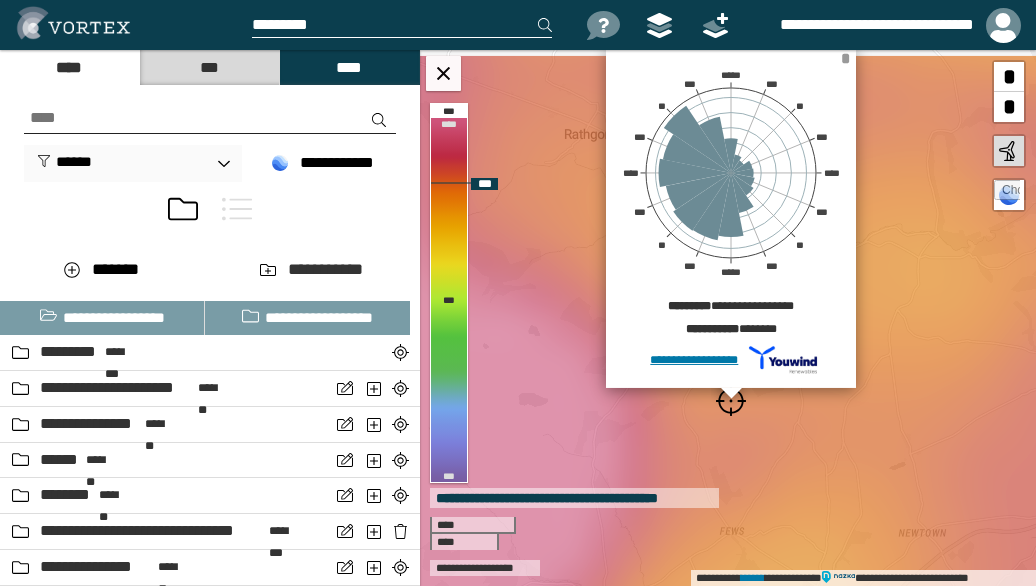 click on "*" at bounding box center [845, 58] 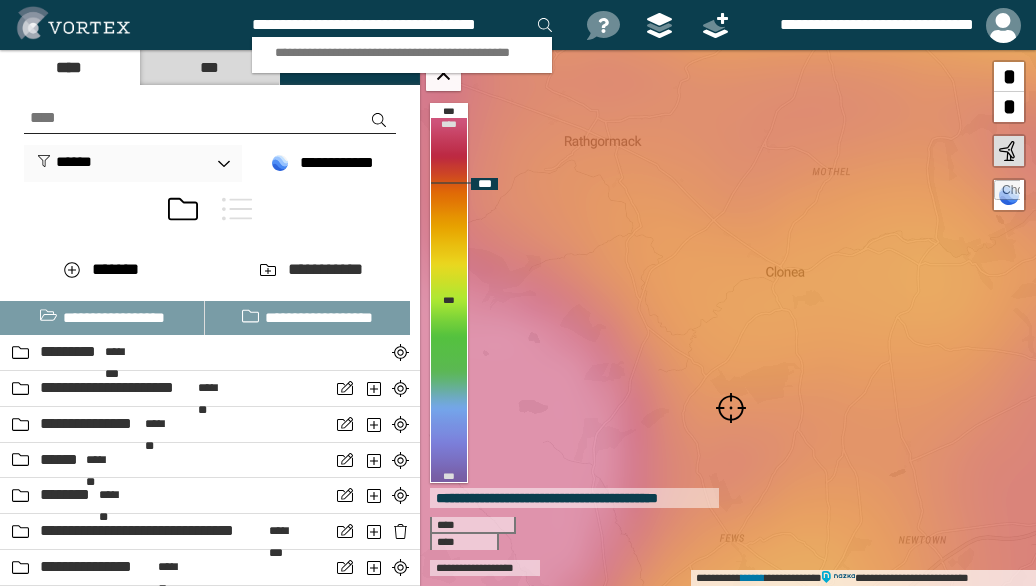 scroll, scrollTop: 0, scrollLeft: 10, axis: horizontal 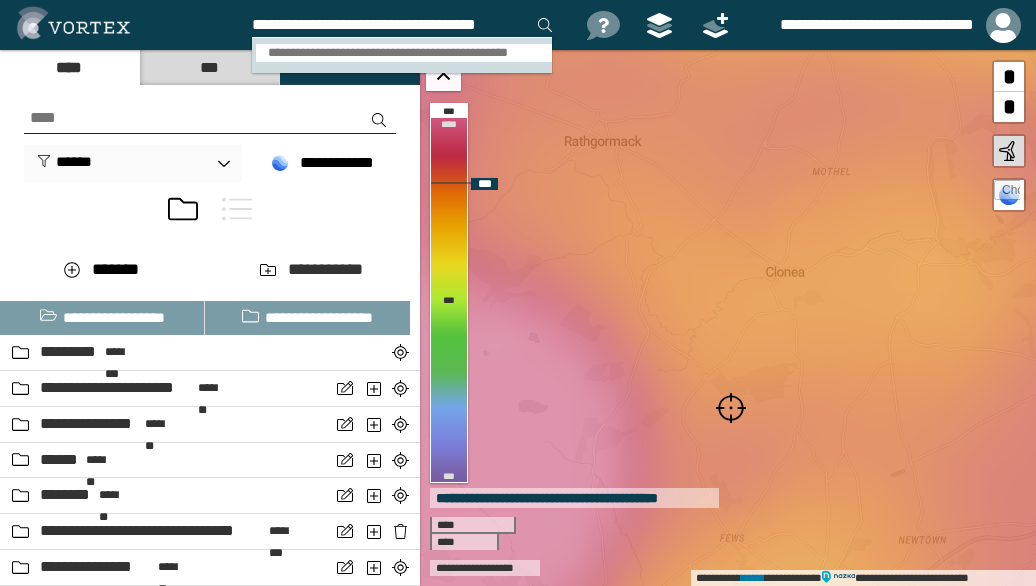 type on "**********" 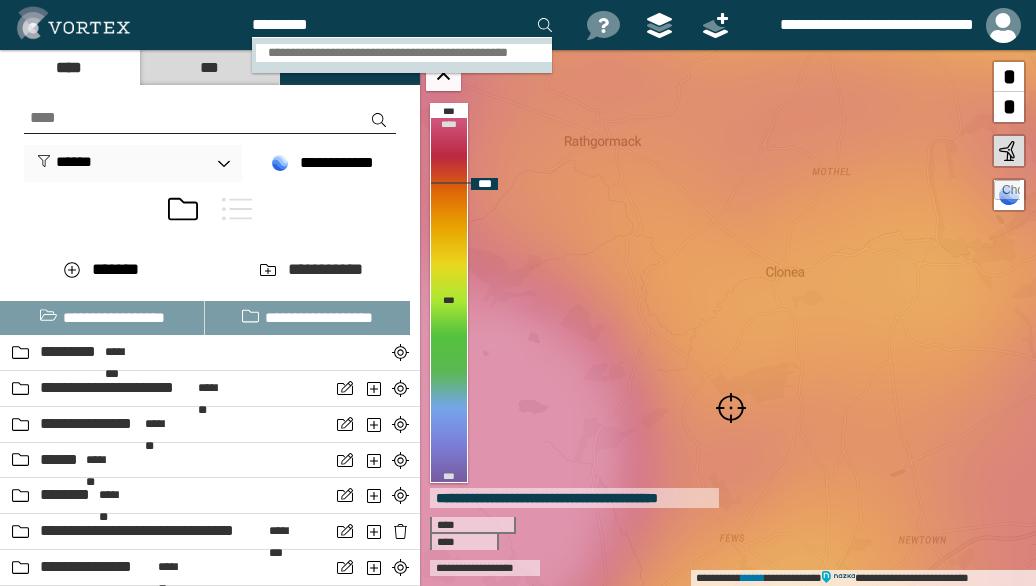 scroll, scrollTop: 0, scrollLeft: 0, axis: both 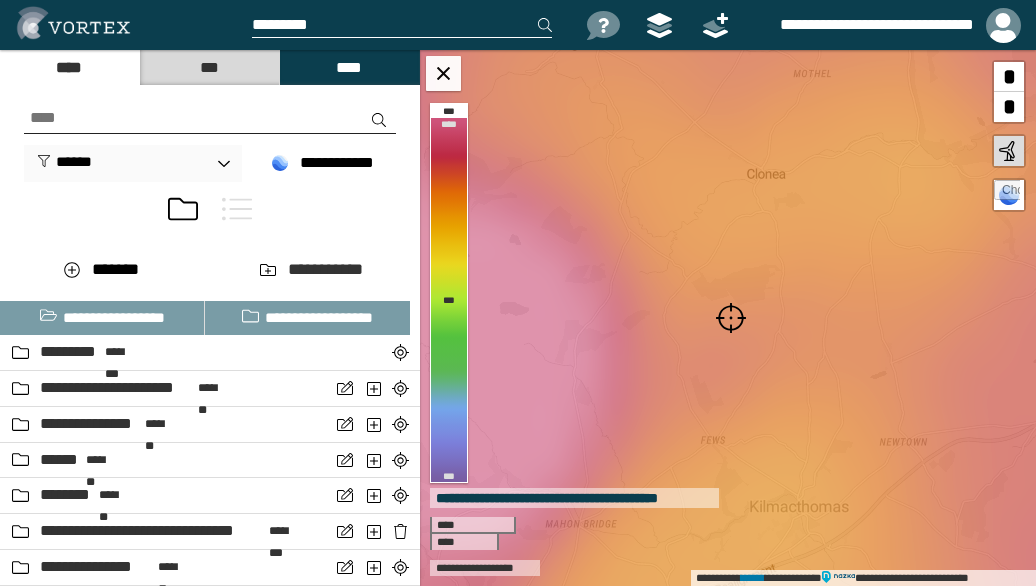click at bounding box center [731, 318] 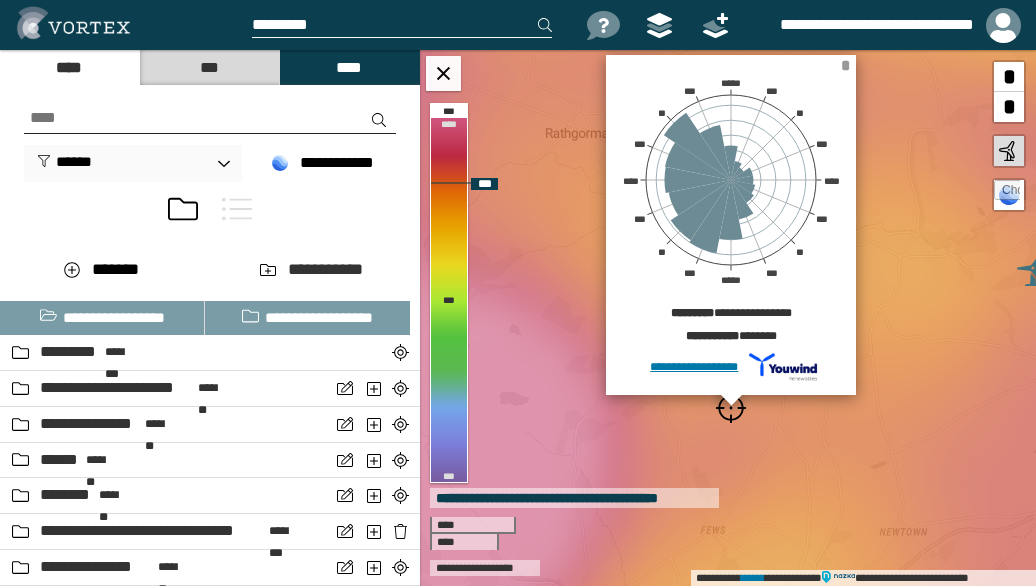 click on "*" at bounding box center [845, 65] 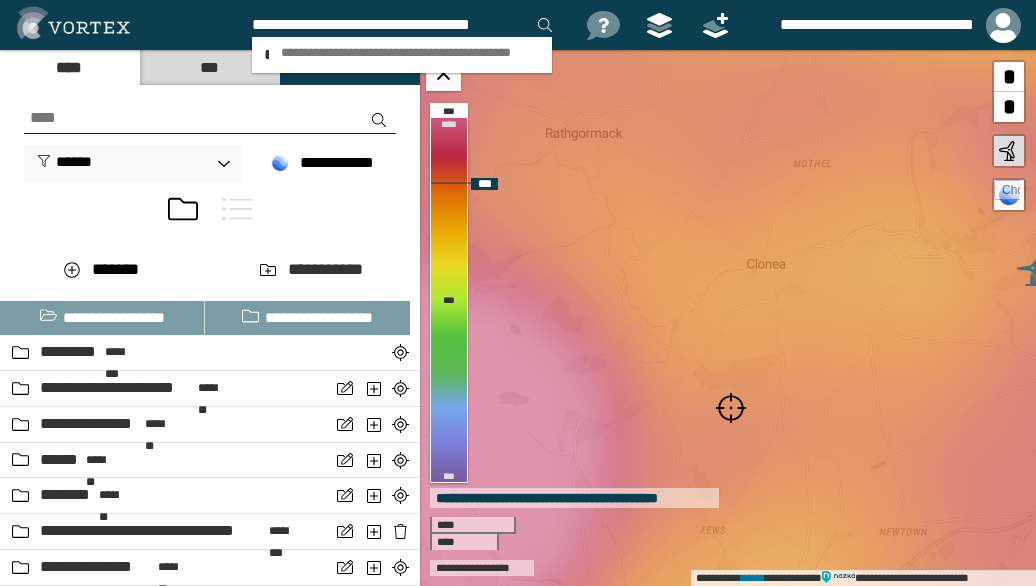 scroll, scrollTop: 0, scrollLeft: 2, axis: horizontal 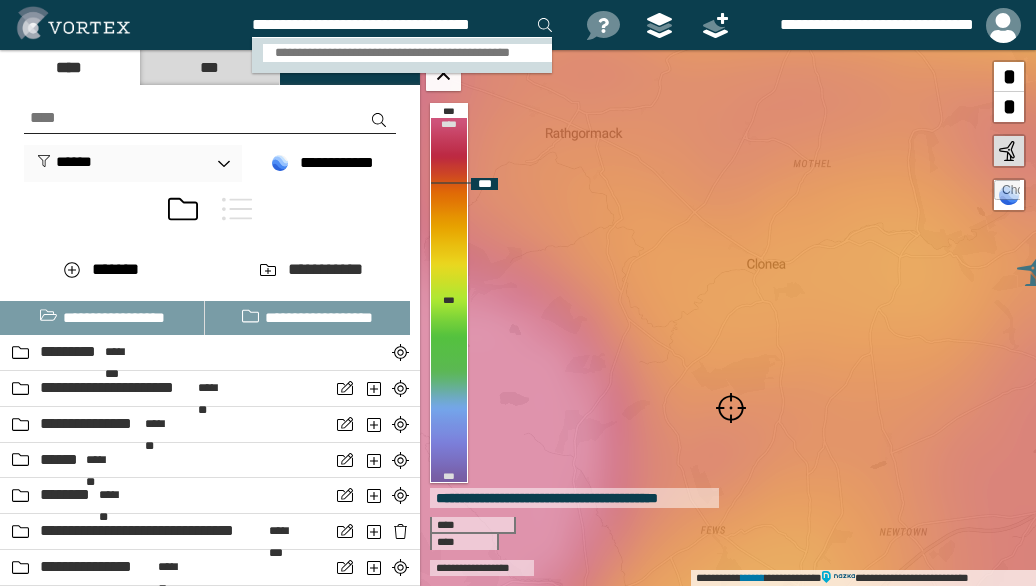 type on "**********" 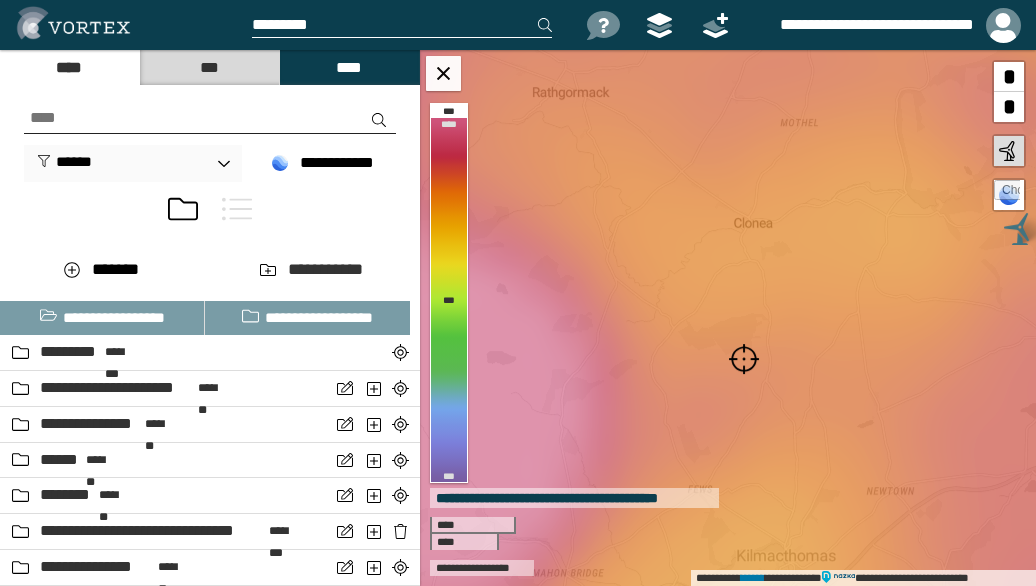 scroll, scrollTop: 0, scrollLeft: 0, axis: both 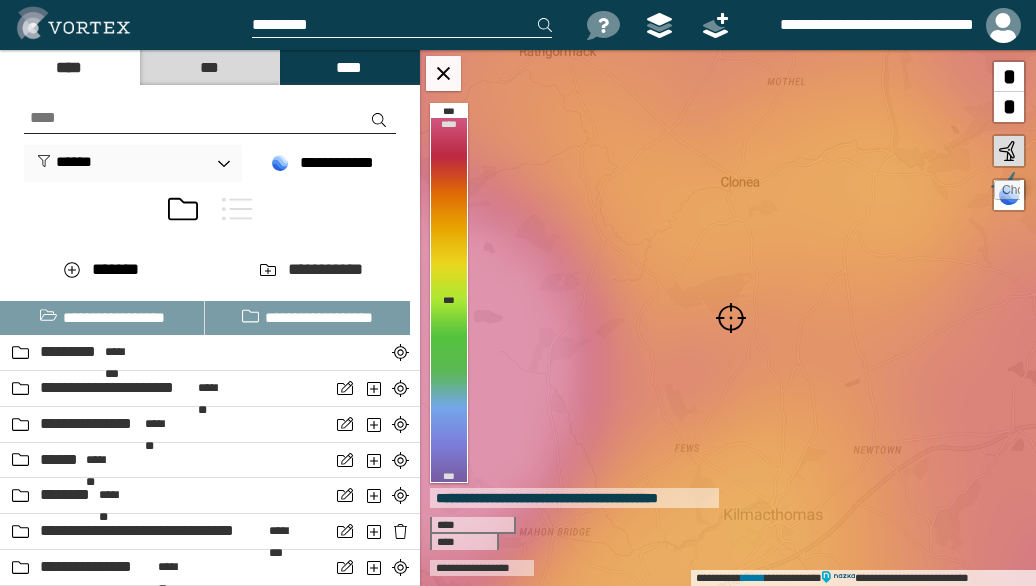 click at bounding box center [731, 318] 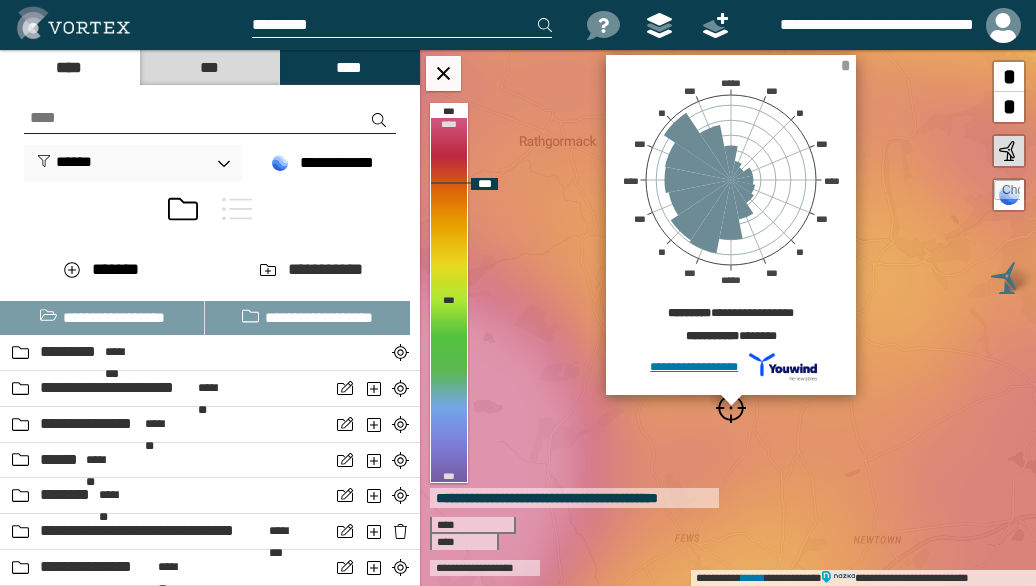 click on "*" at bounding box center [845, 65] 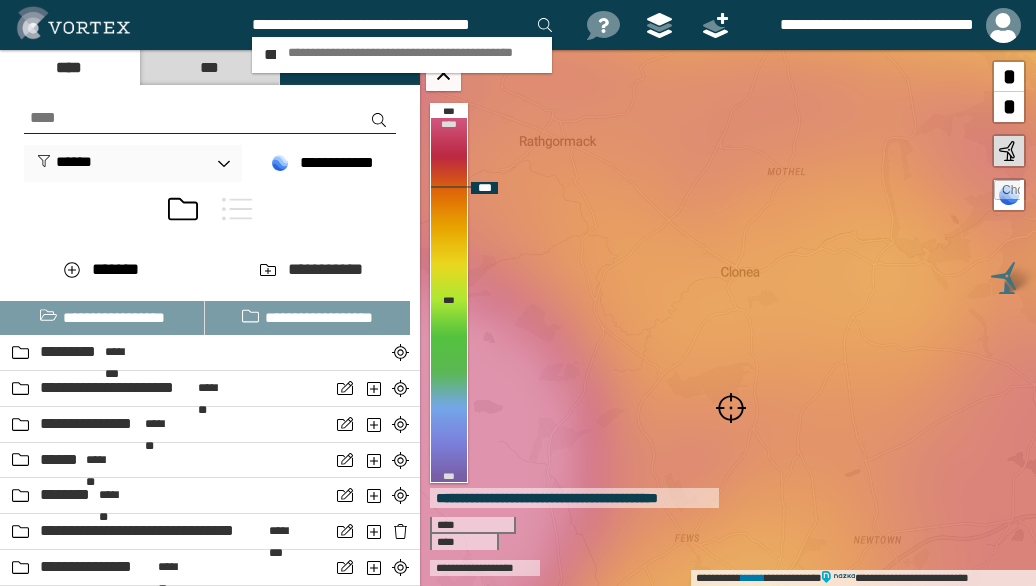 scroll, scrollTop: 0, scrollLeft: 2, axis: horizontal 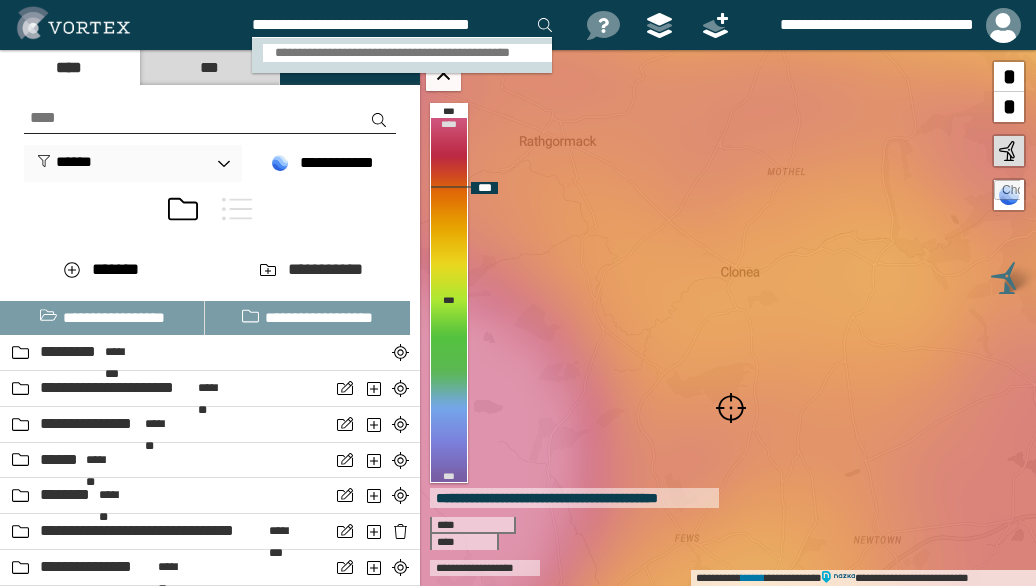 type on "**********" 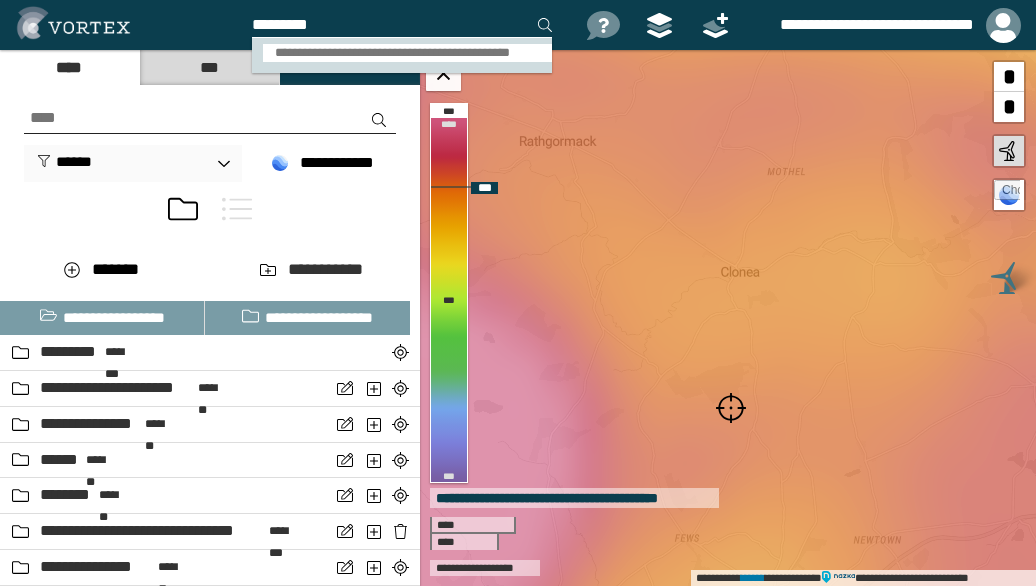 scroll, scrollTop: 0, scrollLeft: 0, axis: both 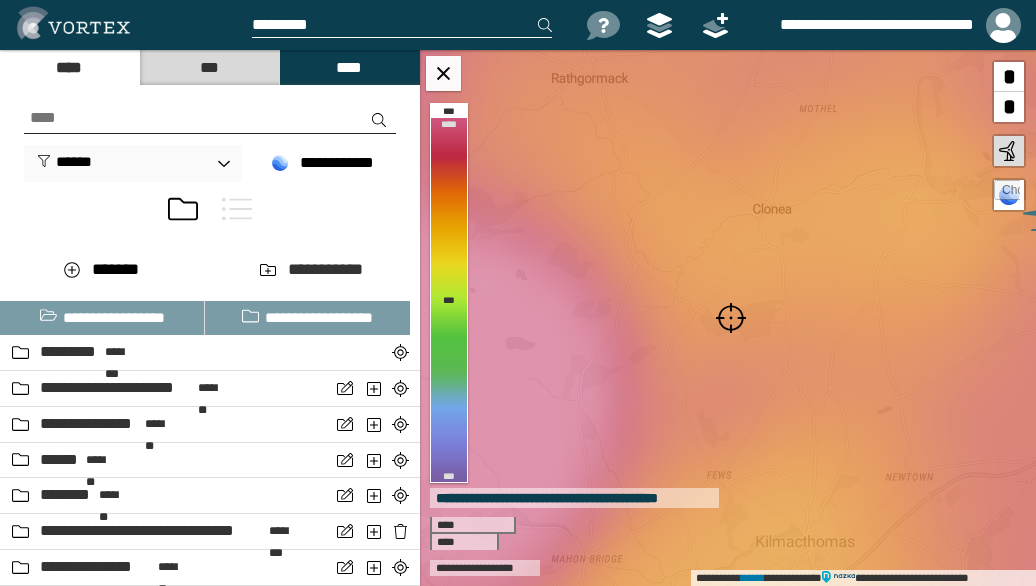 click at bounding box center [731, 318] 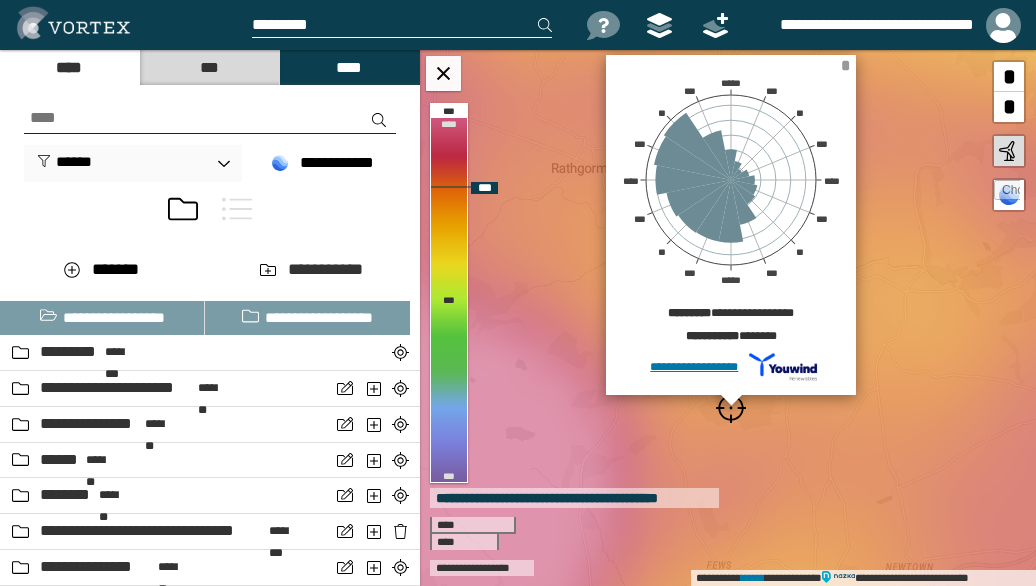 click on "*" at bounding box center [845, 65] 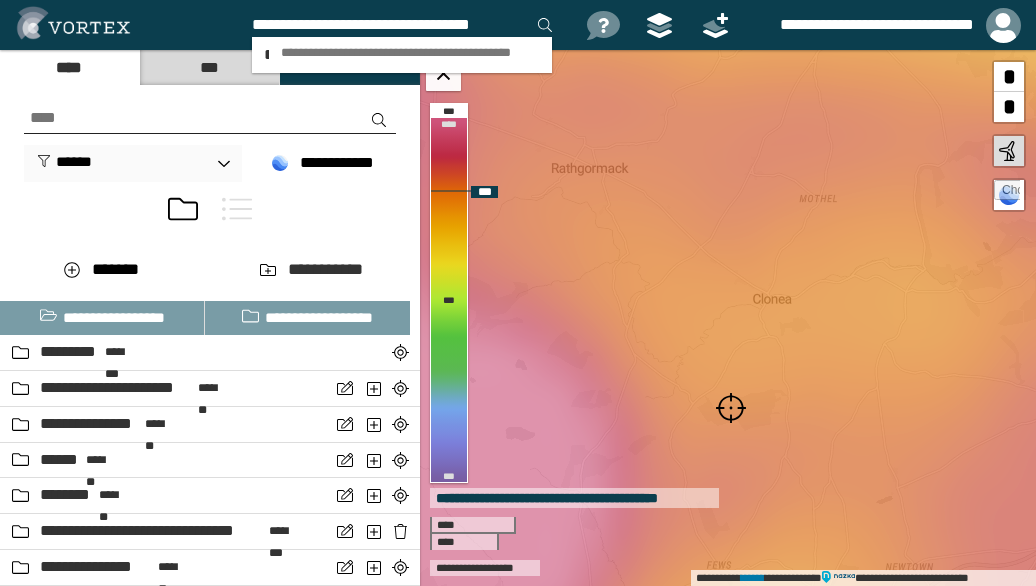 scroll, scrollTop: 0, scrollLeft: 2, axis: horizontal 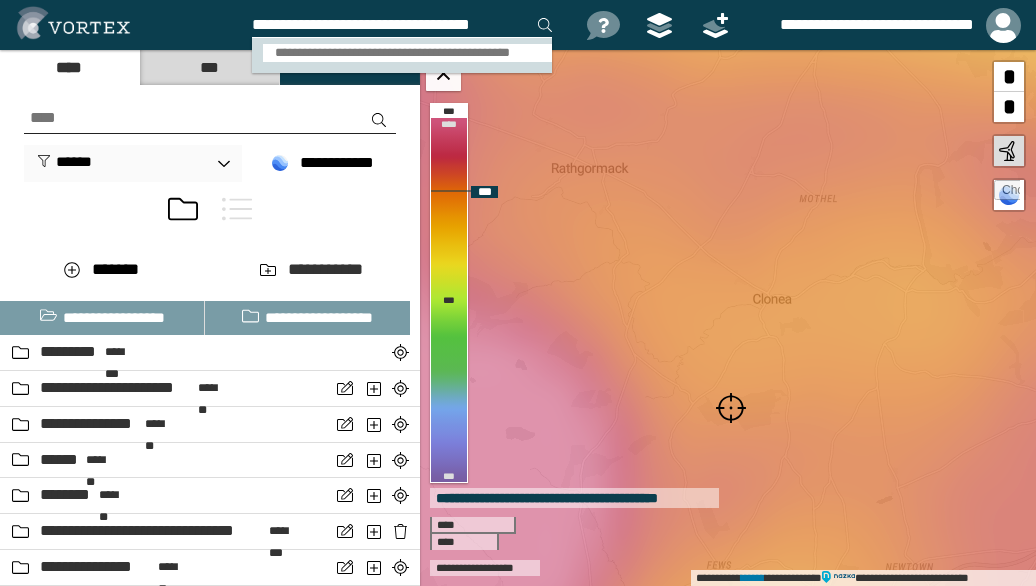 type on "**********" 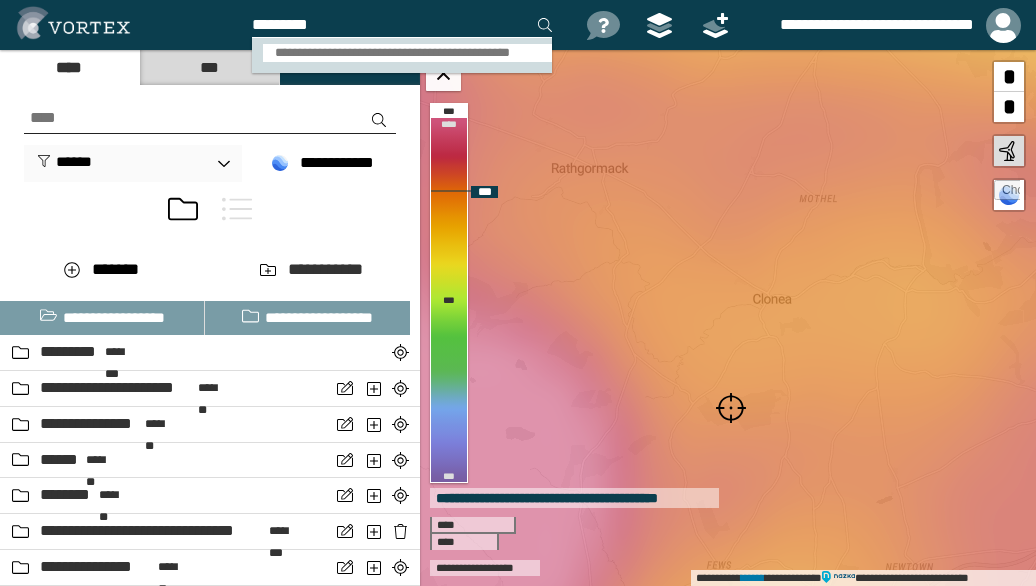 scroll, scrollTop: 0, scrollLeft: 0, axis: both 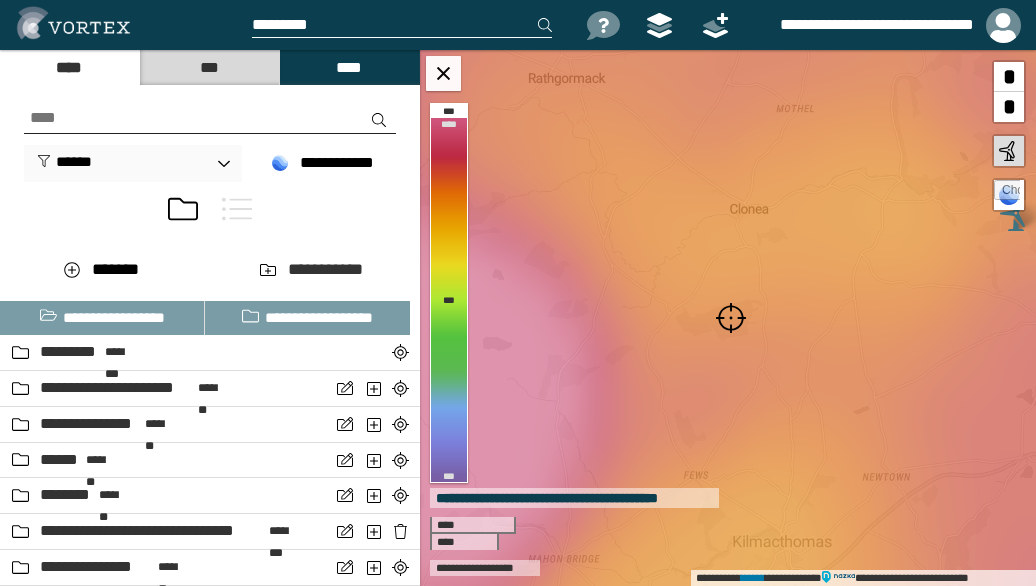 click at bounding box center [731, 318] 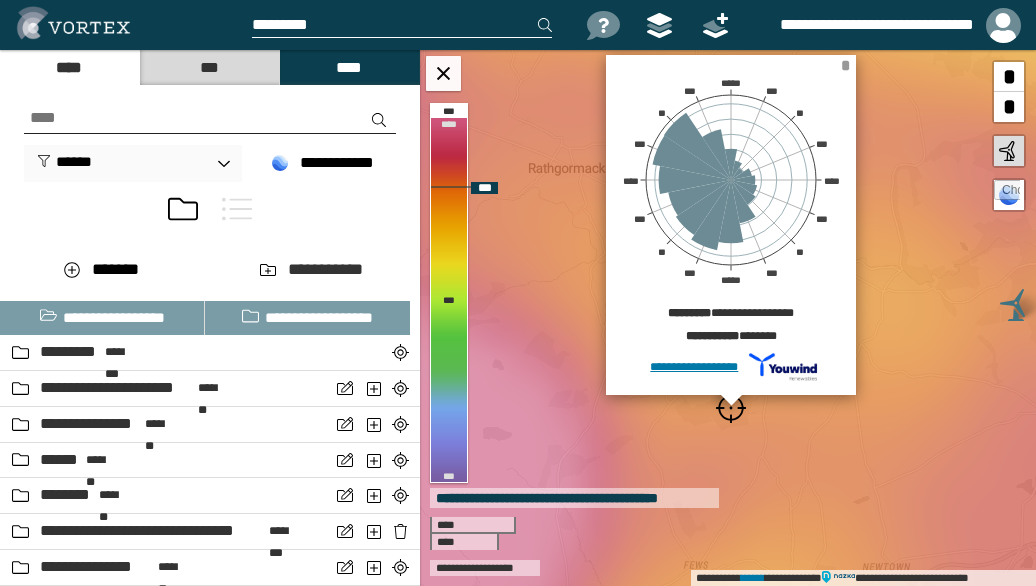 click on "*" at bounding box center (845, 65) 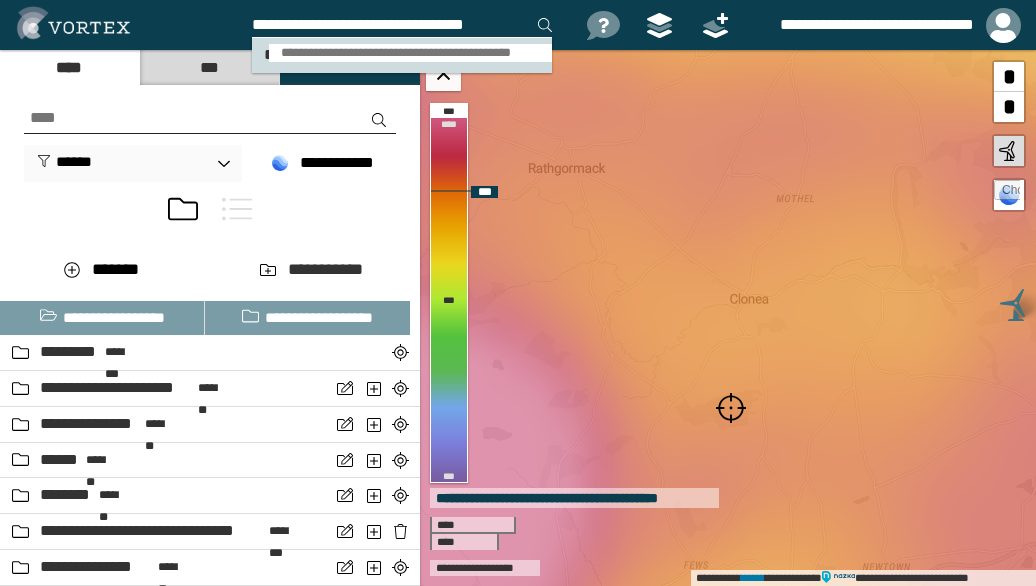 type on "**********" 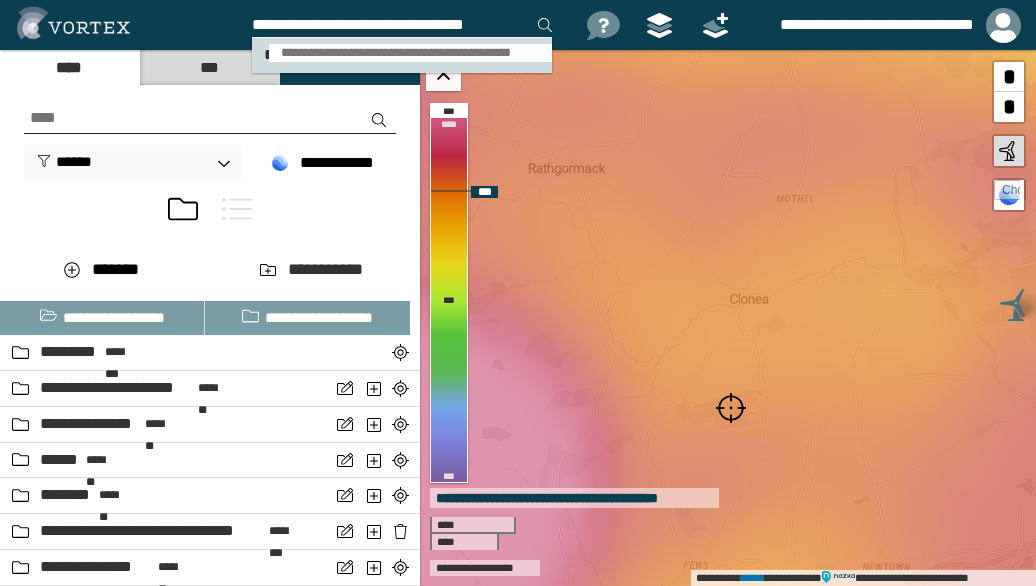 click on "**********" at bounding box center (410, 53) 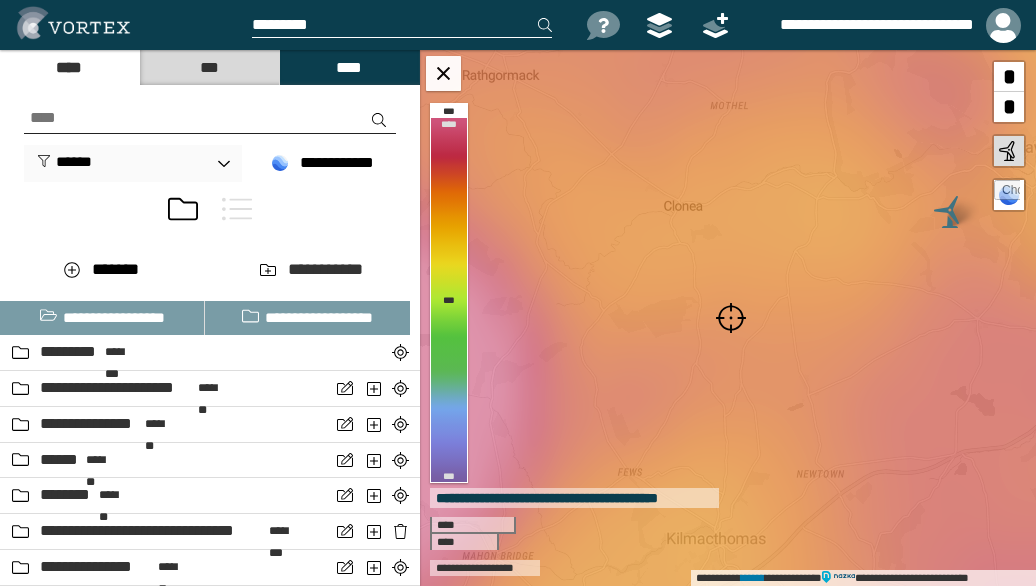 click at bounding box center (731, 318) 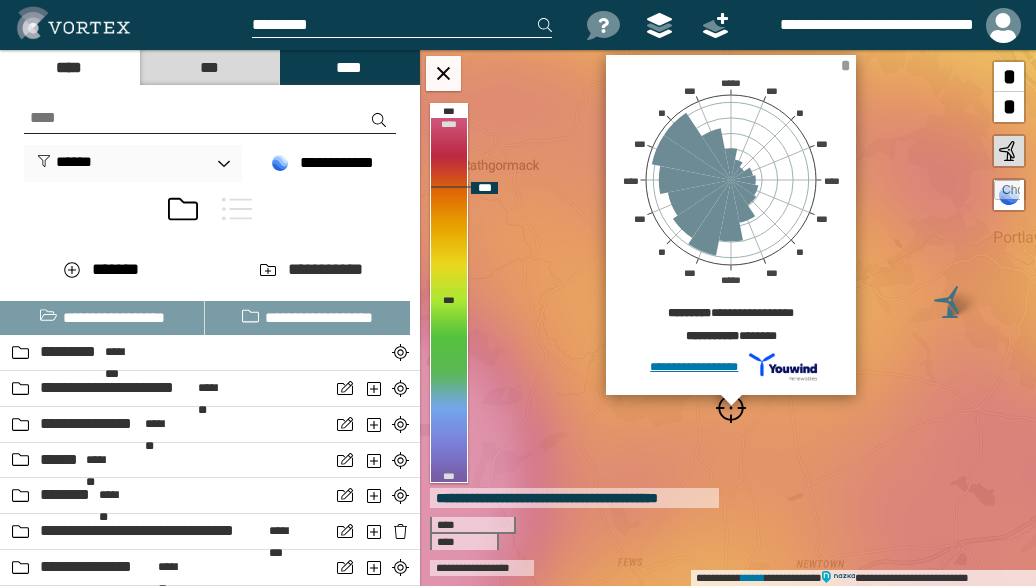 click on "*" at bounding box center [845, 65] 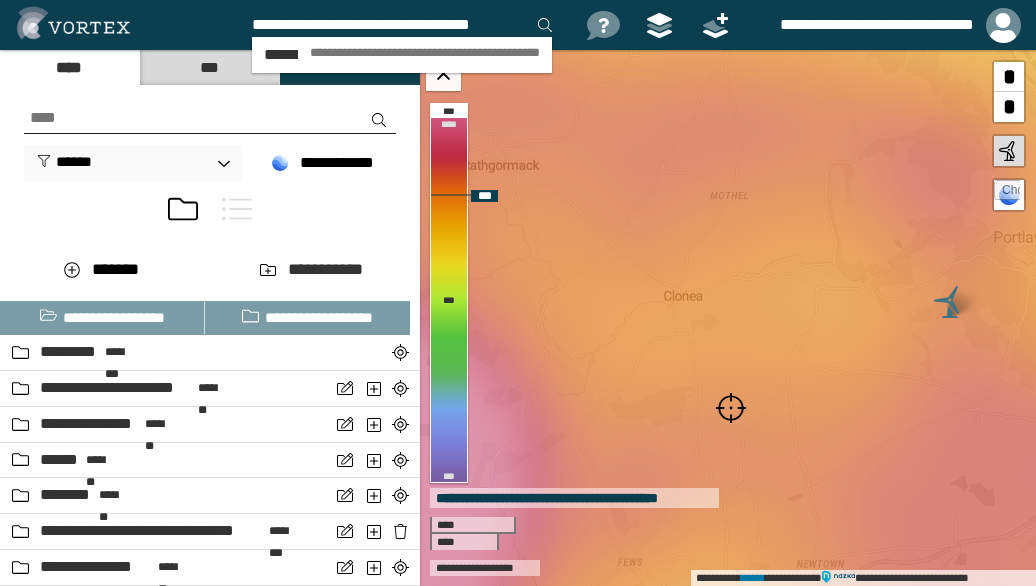 scroll, scrollTop: 0, scrollLeft: 2, axis: horizontal 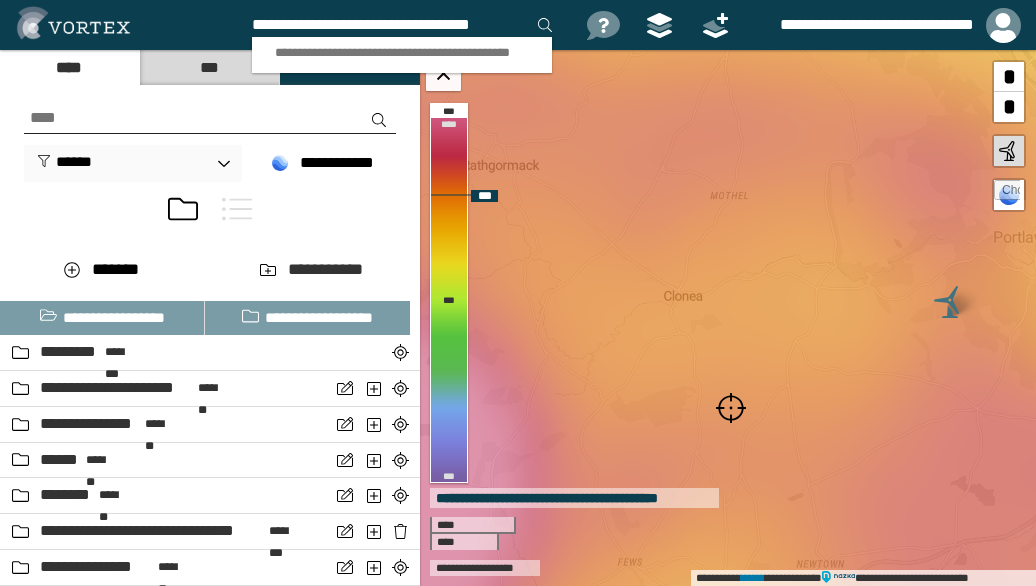 type on "**********" 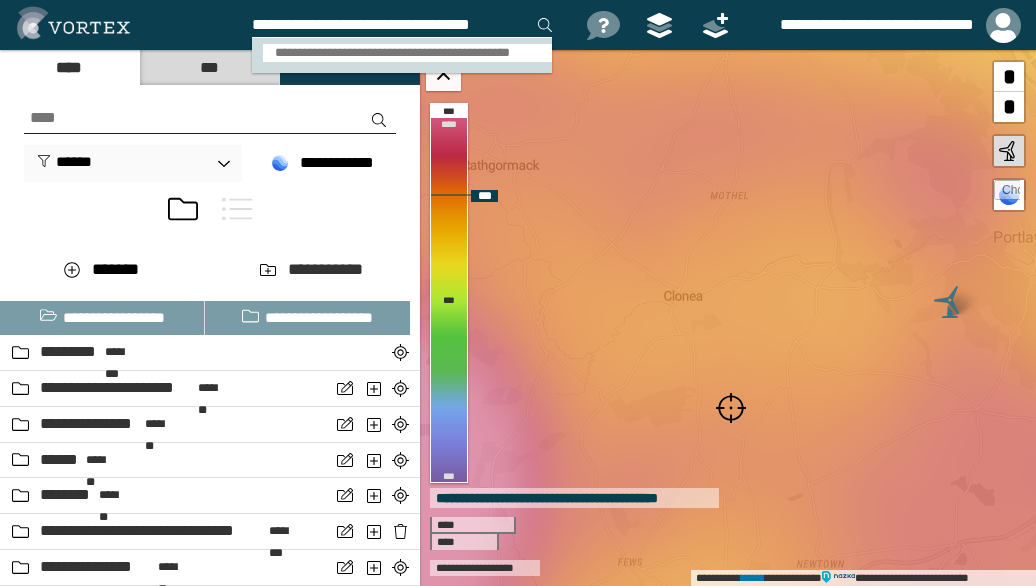 click on "**********" at bounding box center [408, 53] 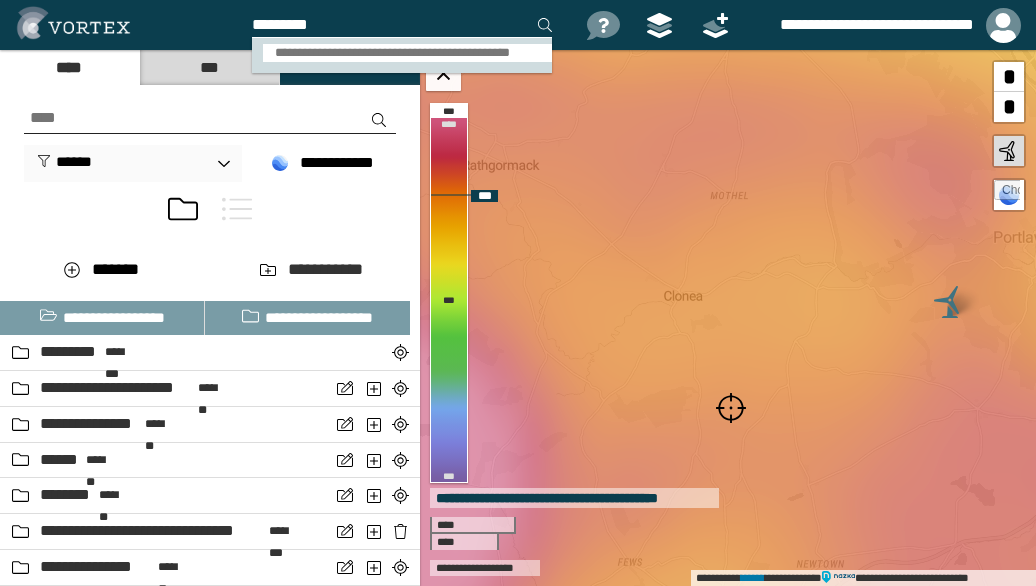 scroll, scrollTop: 0, scrollLeft: 0, axis: both 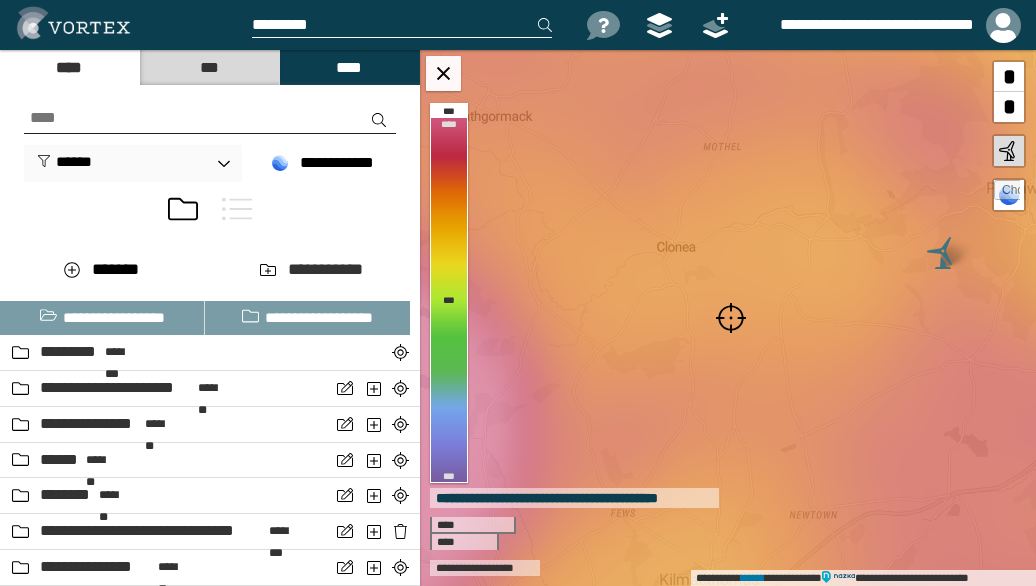 click at bounding box center (731, 318) 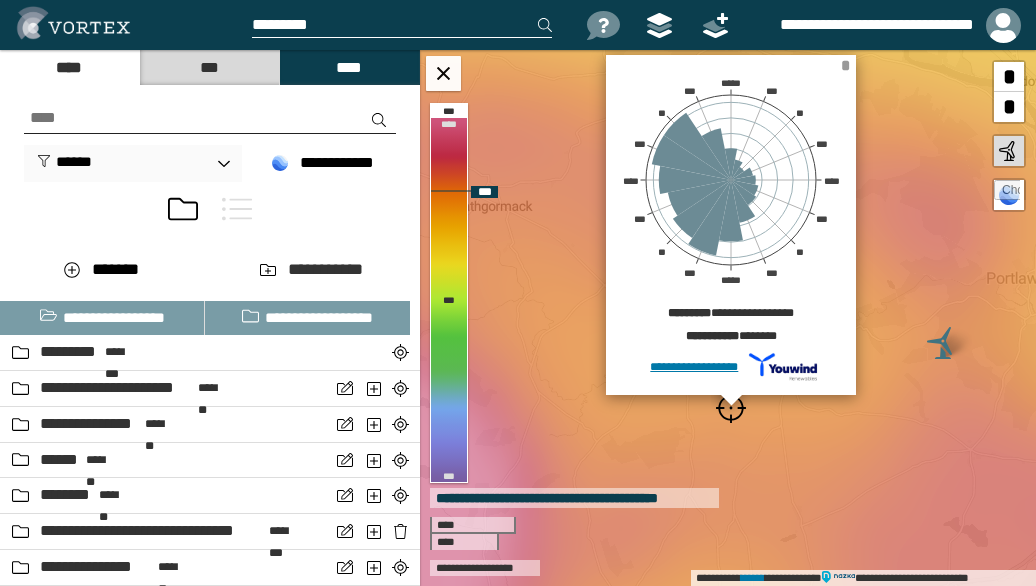 click on "*" at bounding box center (845, 65) 